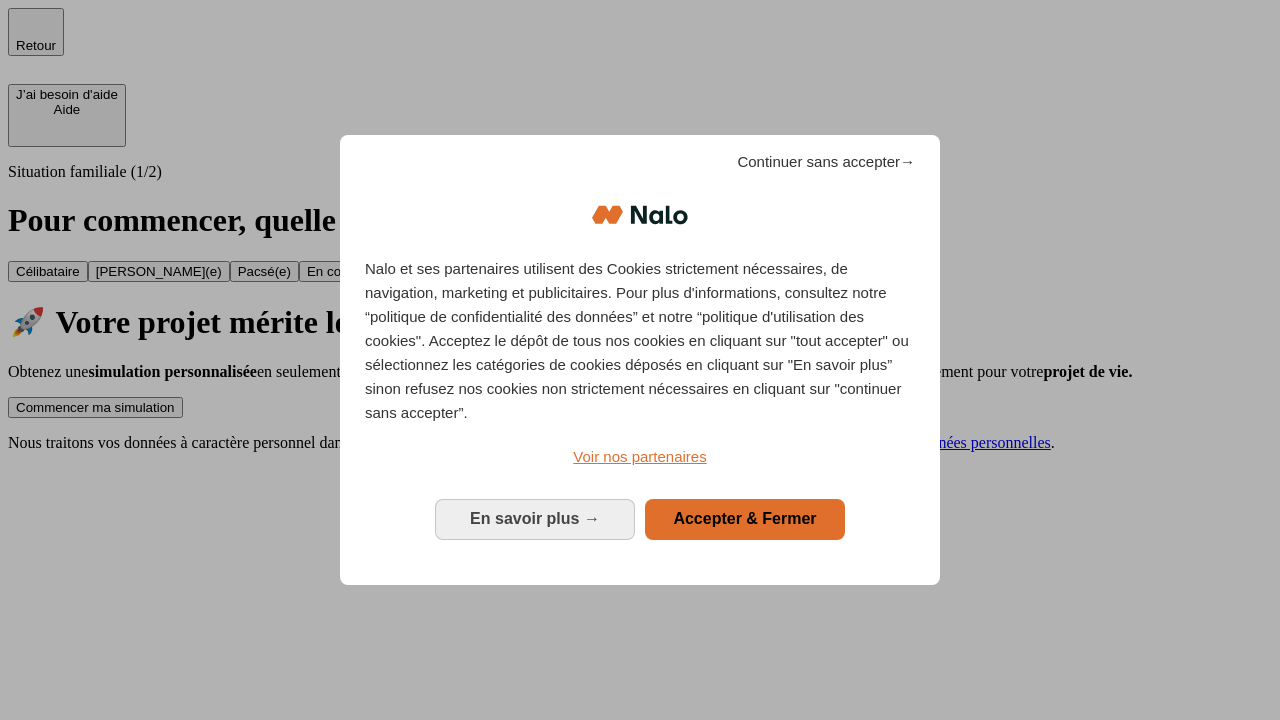scroll, scrollTop: 0, scrollLeft: 0, axis: both 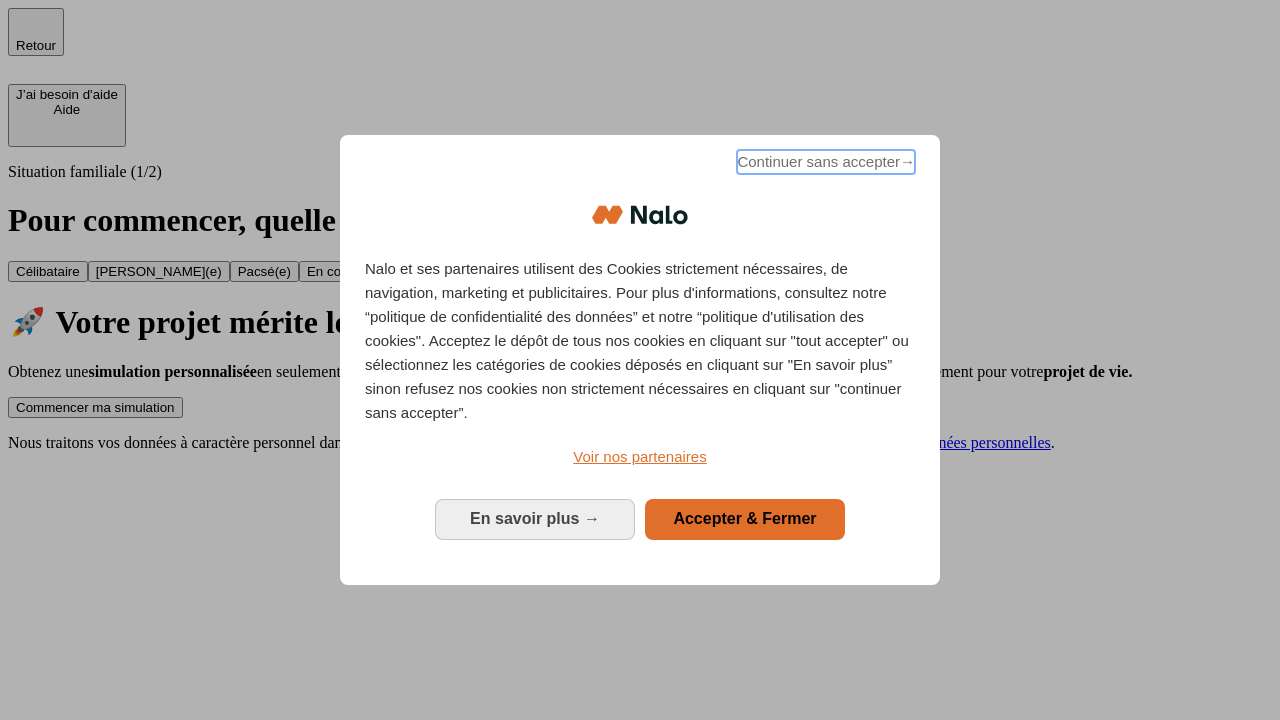 click on "Continuer sans accepter  →" at bounding box center (826, 162) 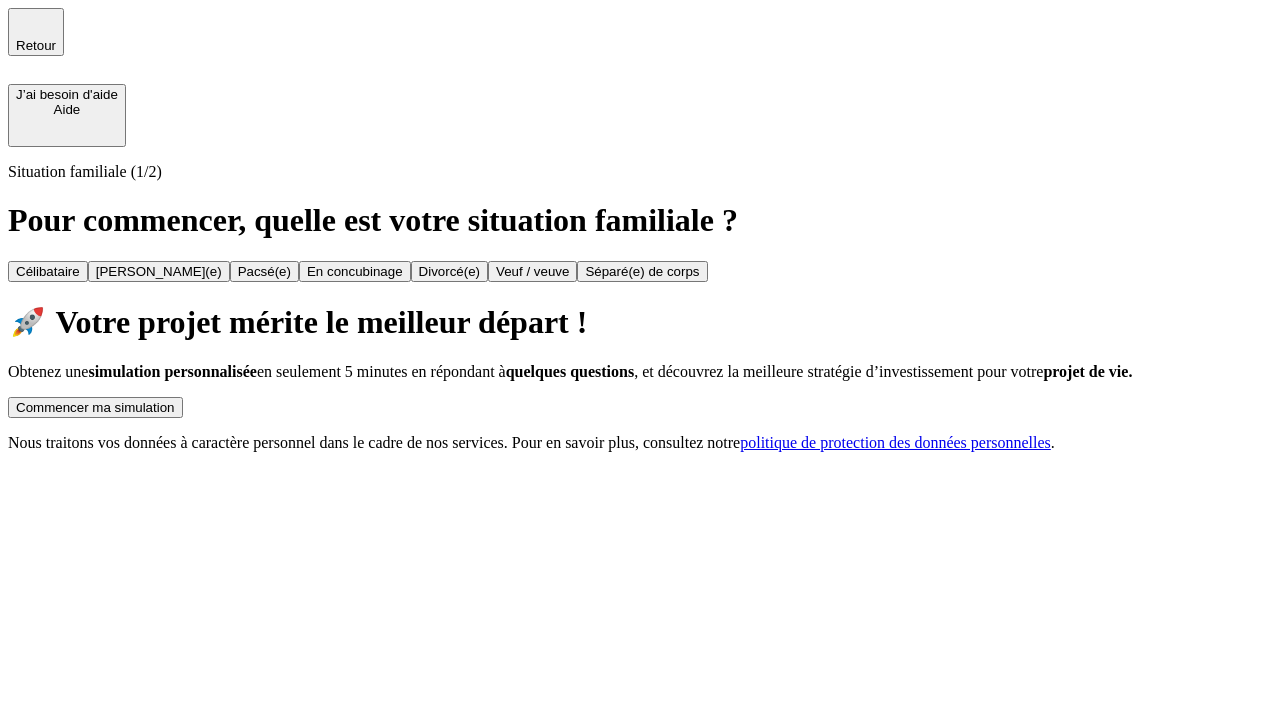 click on "Commencer ma simulation" at bounding box center [95, 407] 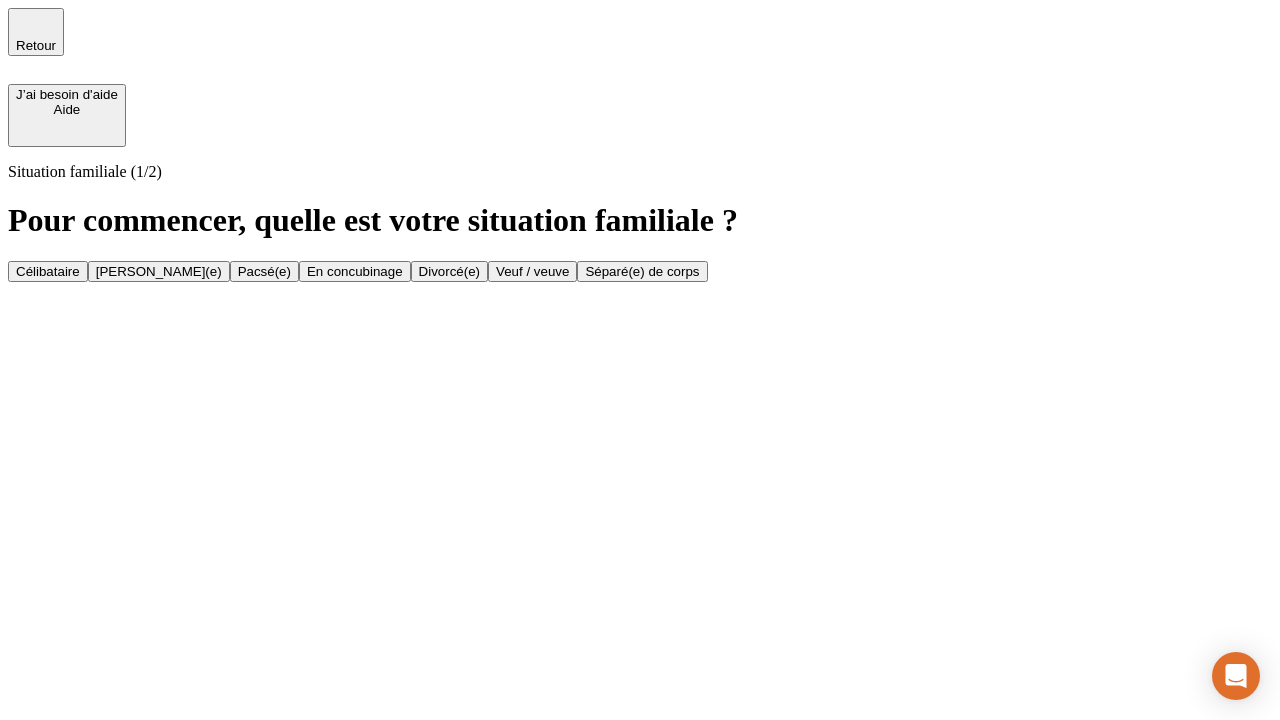 click on "[PERSON_NAME](e)" at bounding box center [159, 271] 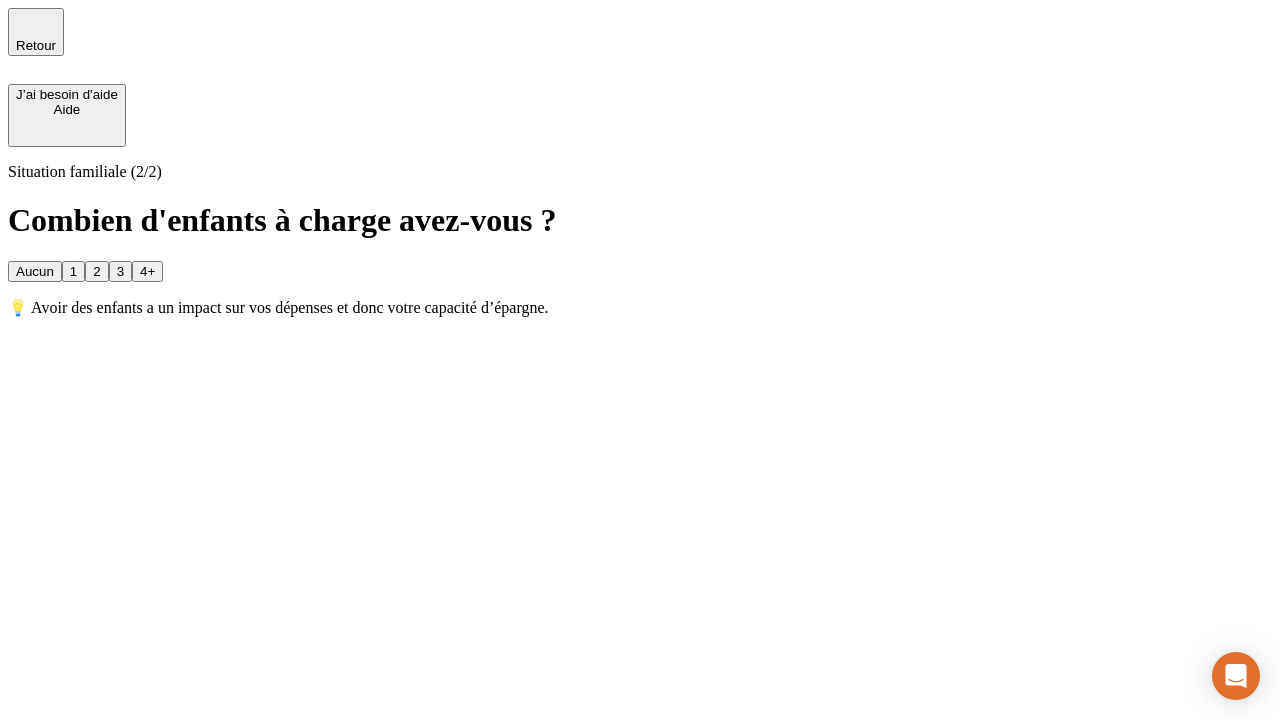 click on "1" at bounding box center [73, 271] 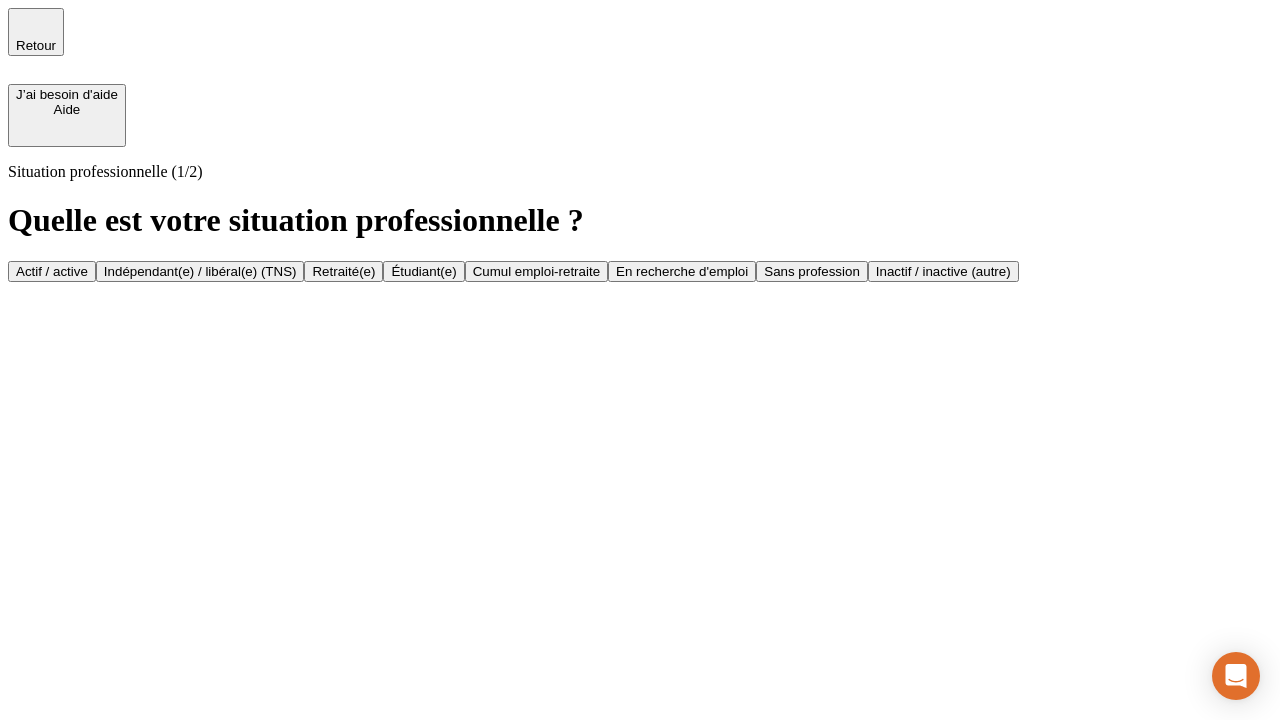 click on "Actif / active" at bounding box center [52, 271] 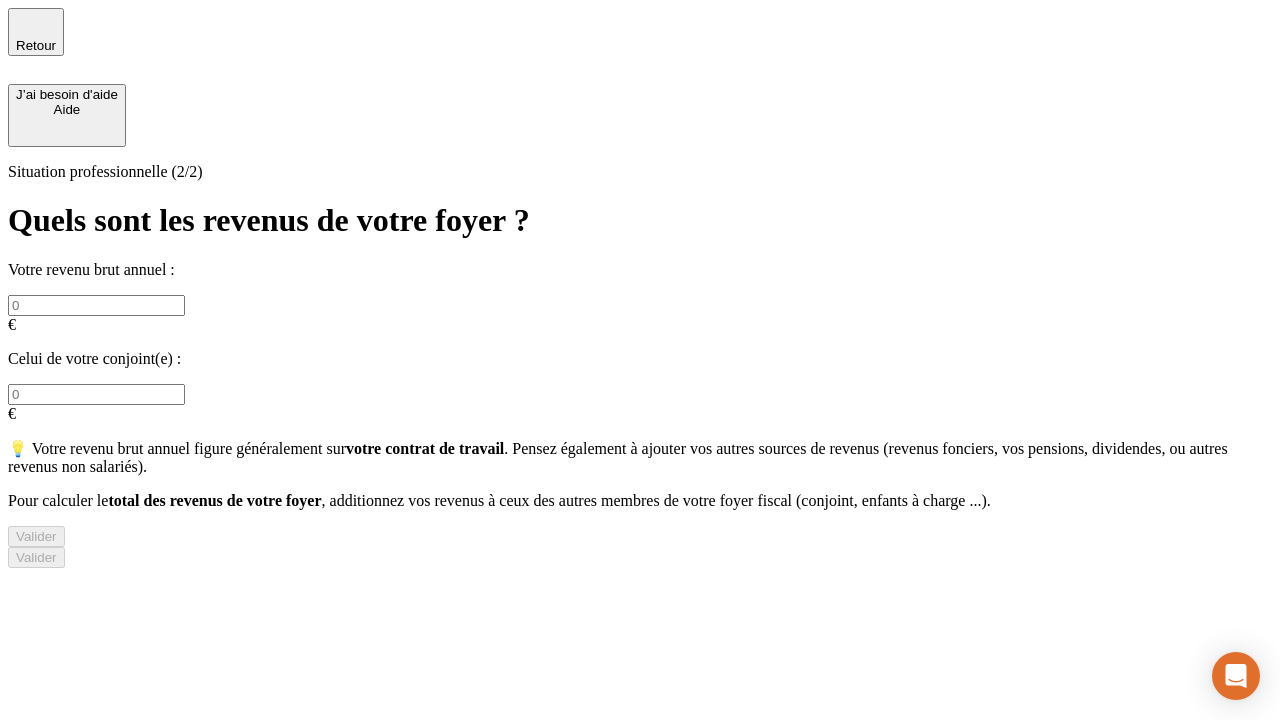 click at bounding box center (96, 305) 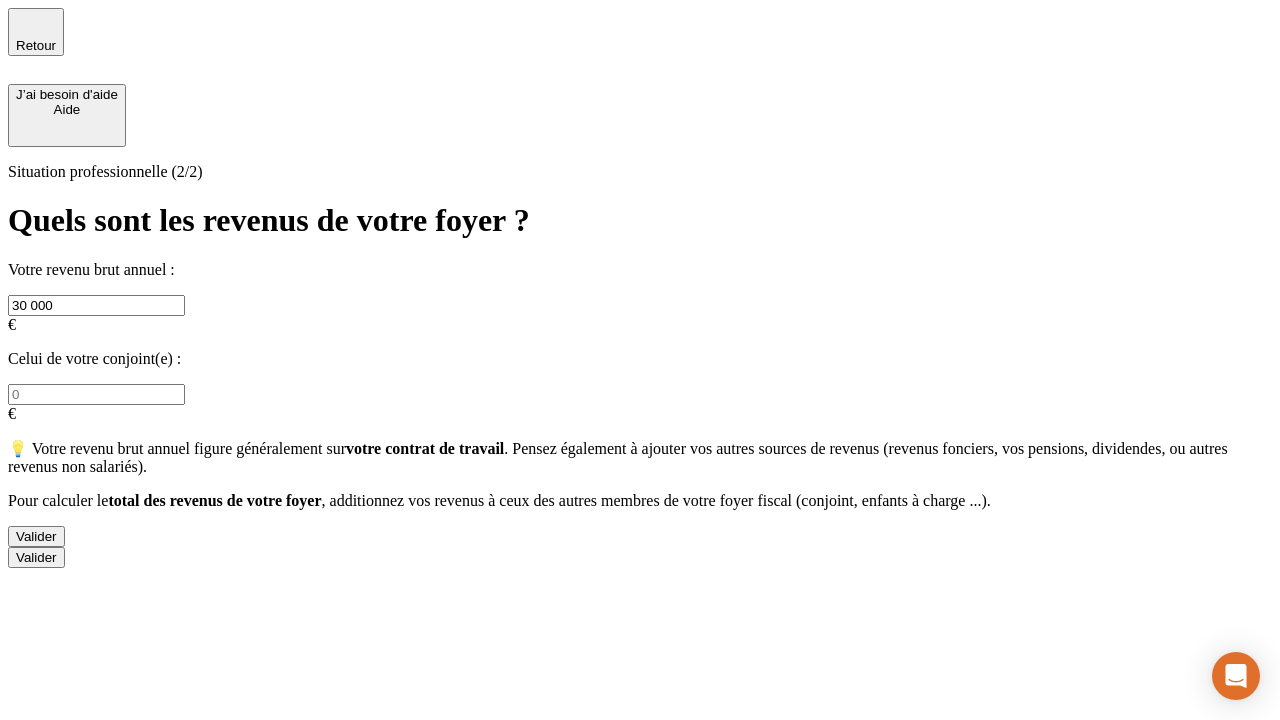 type on "30 000" 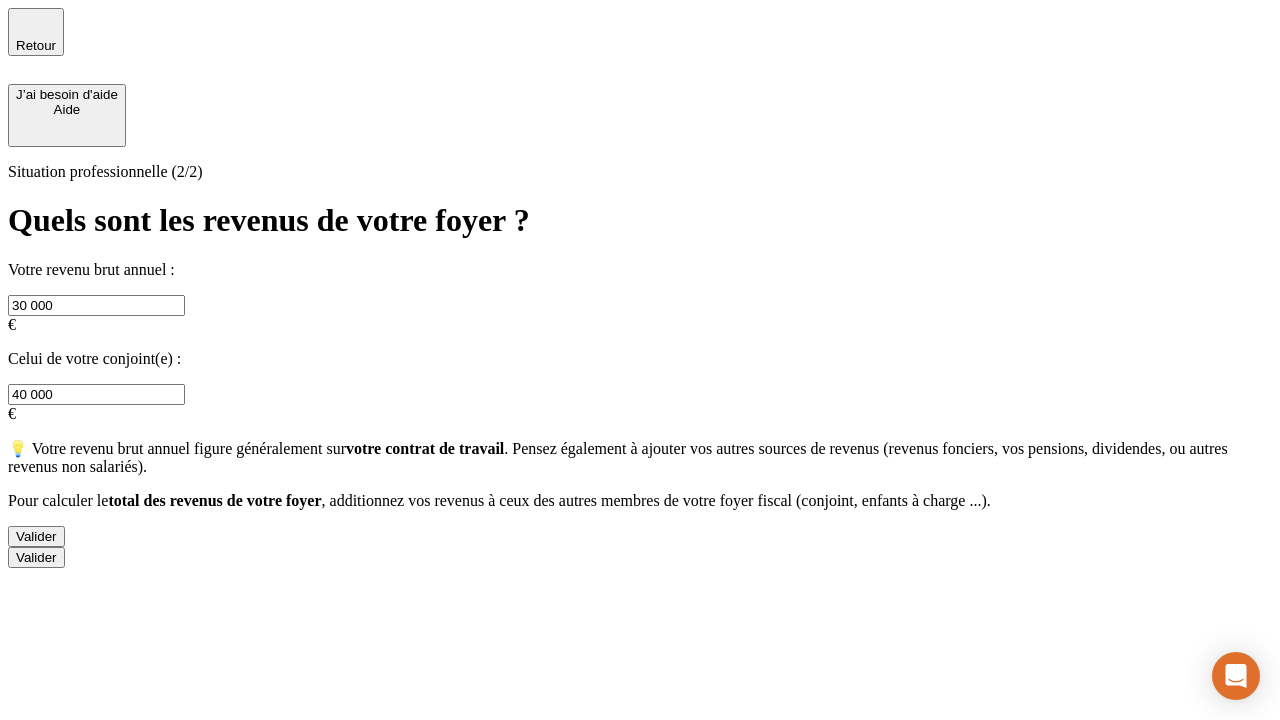 click on "Valider" at bounding box center [36, 536] 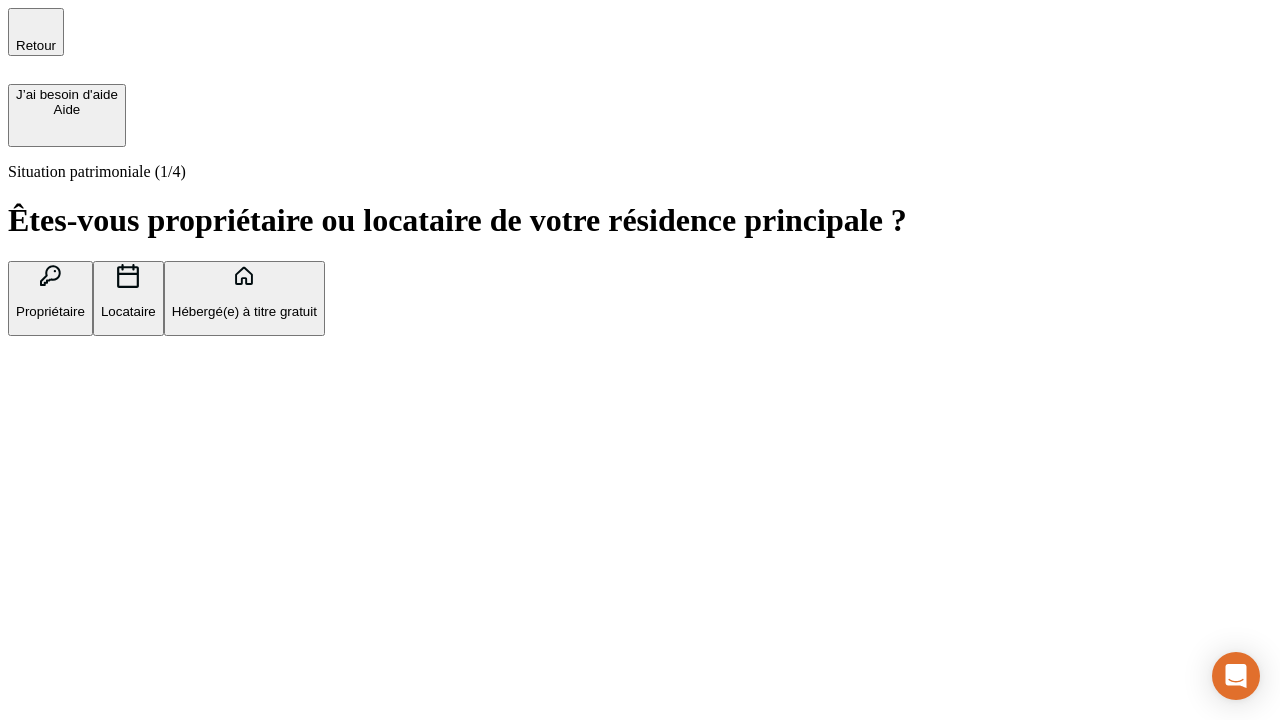 click on "Propriétaire" at bounding box center [50, 311] 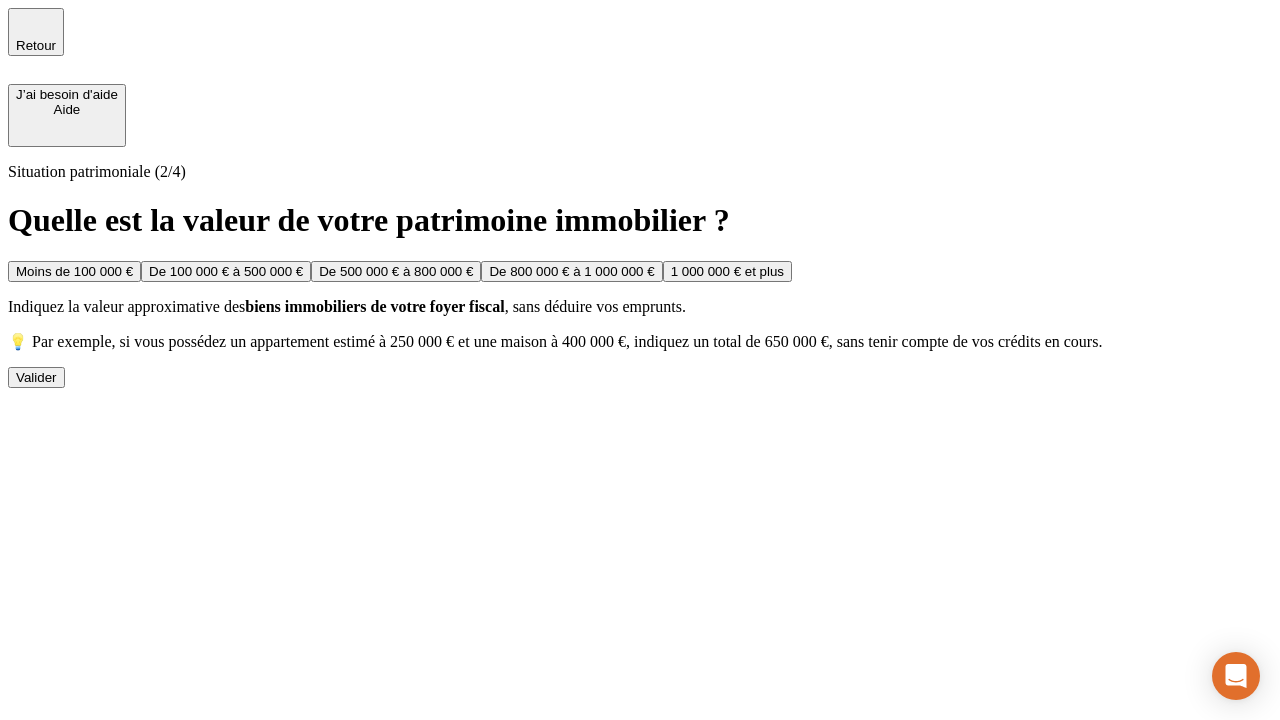 click on "De 100 000 € à 500 000 €" at bounding box center [226, 271] 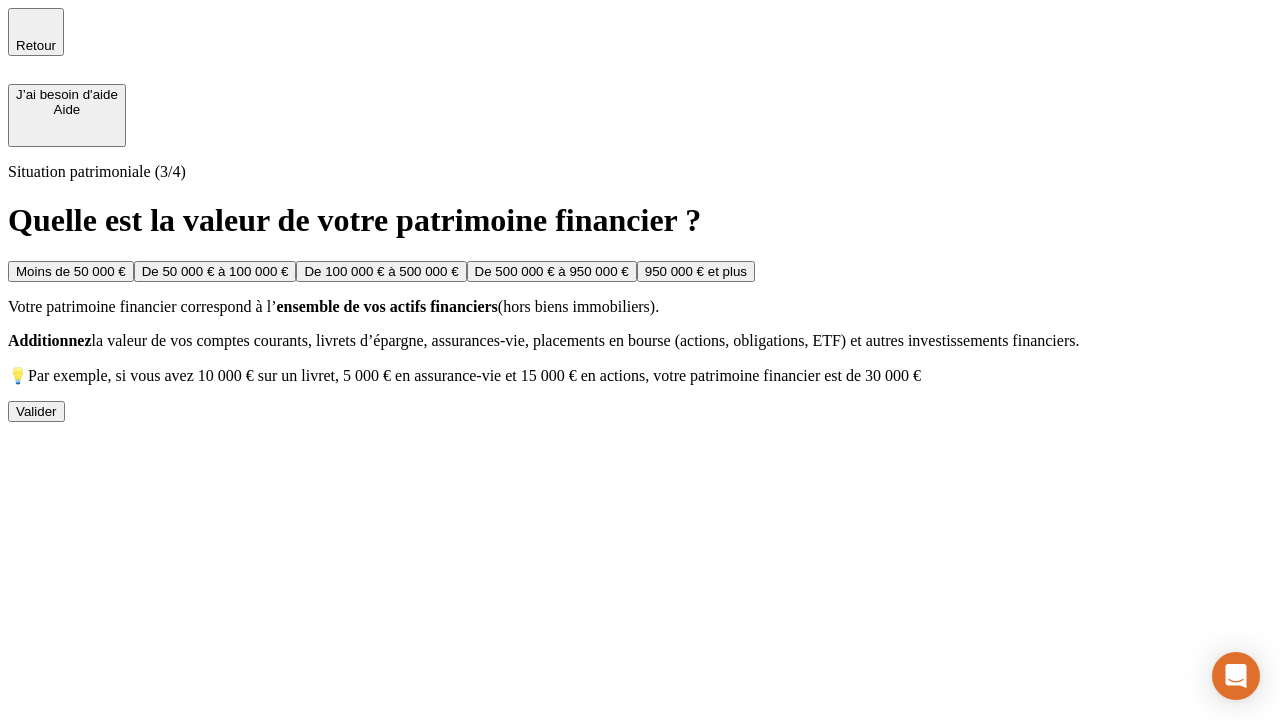 click on "Moins de 50 000 €" at bounding box center [71, 271] 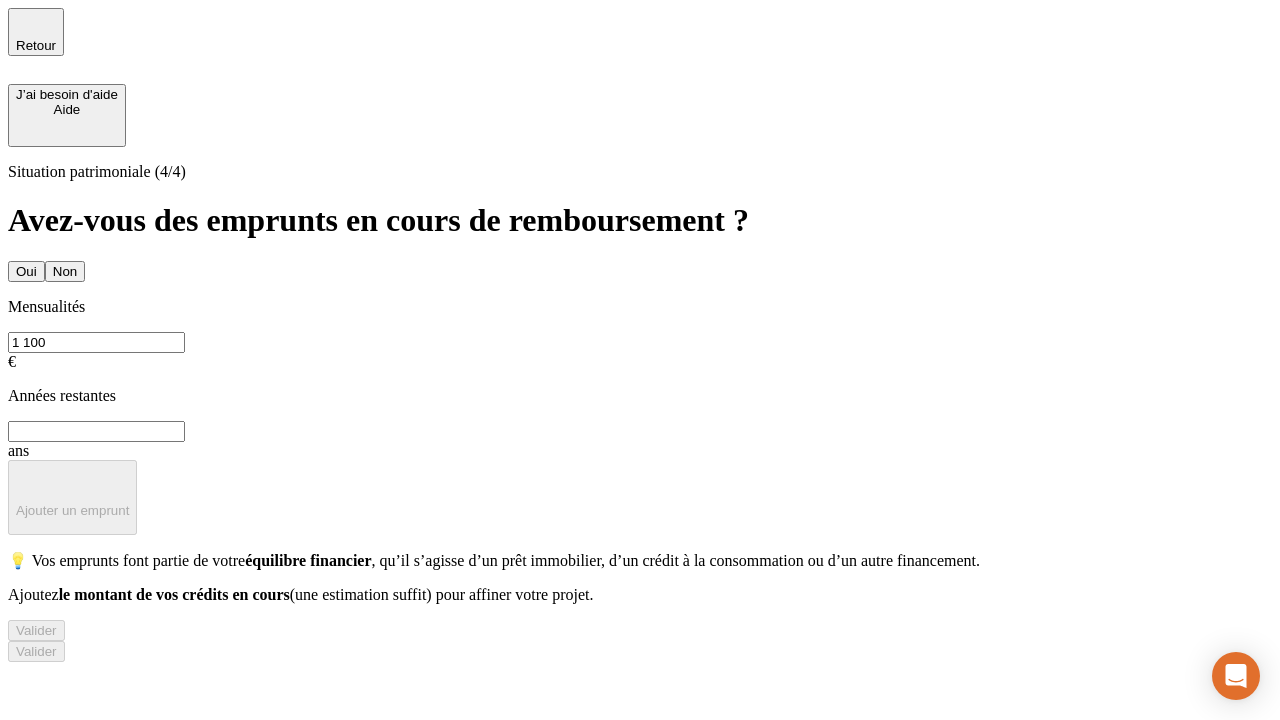 type on "1 100" 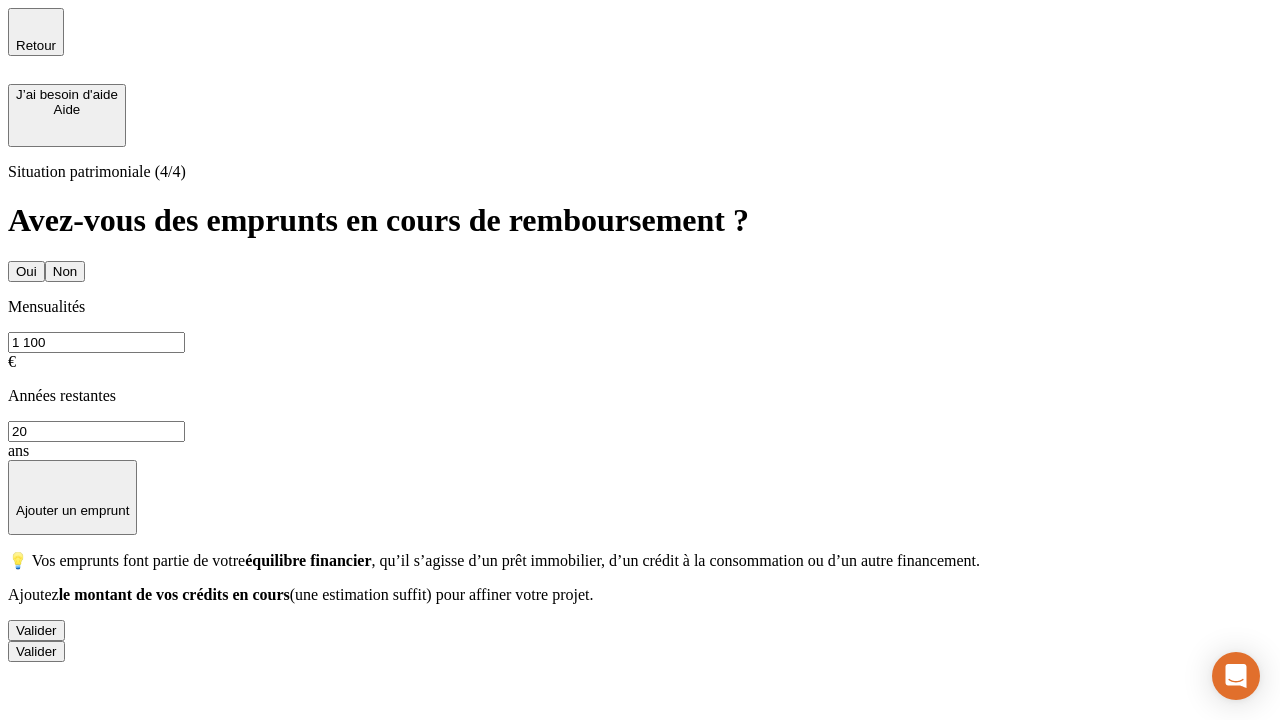 click on "Valider" at bounding box center [36, 630] 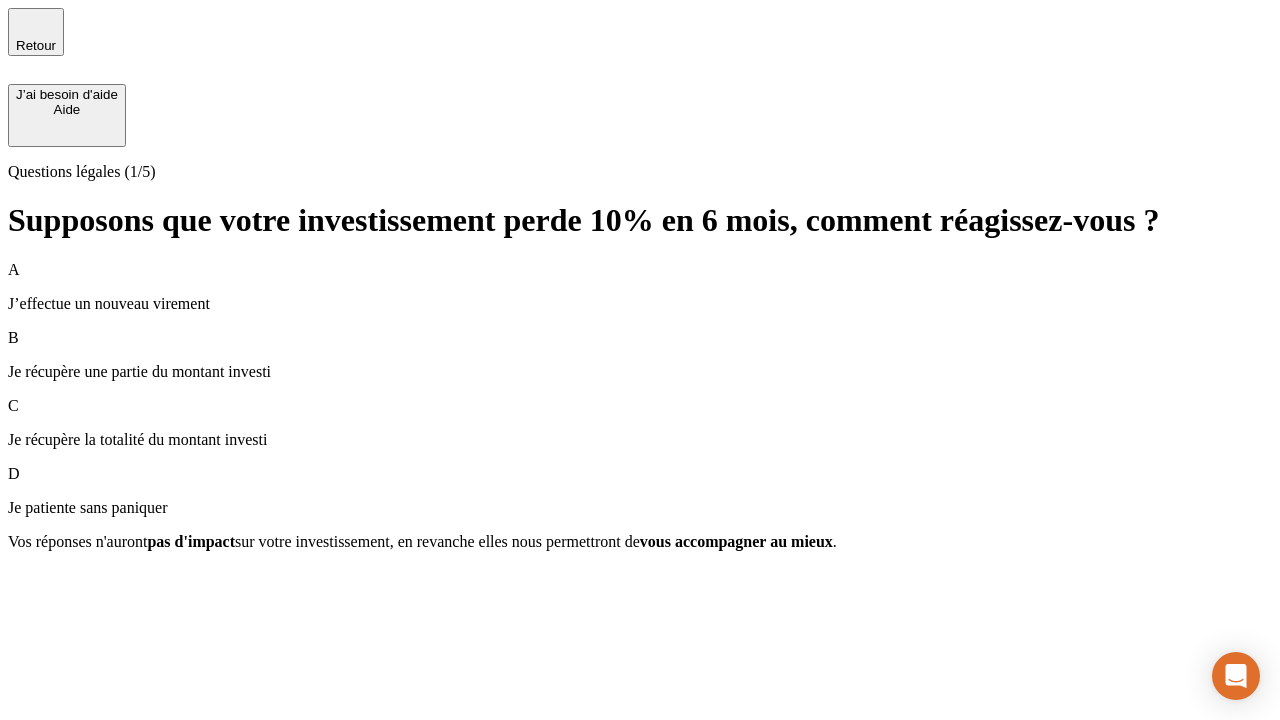 click on "Je récupère une partie du montant investi" at bounding box center [640, 372] 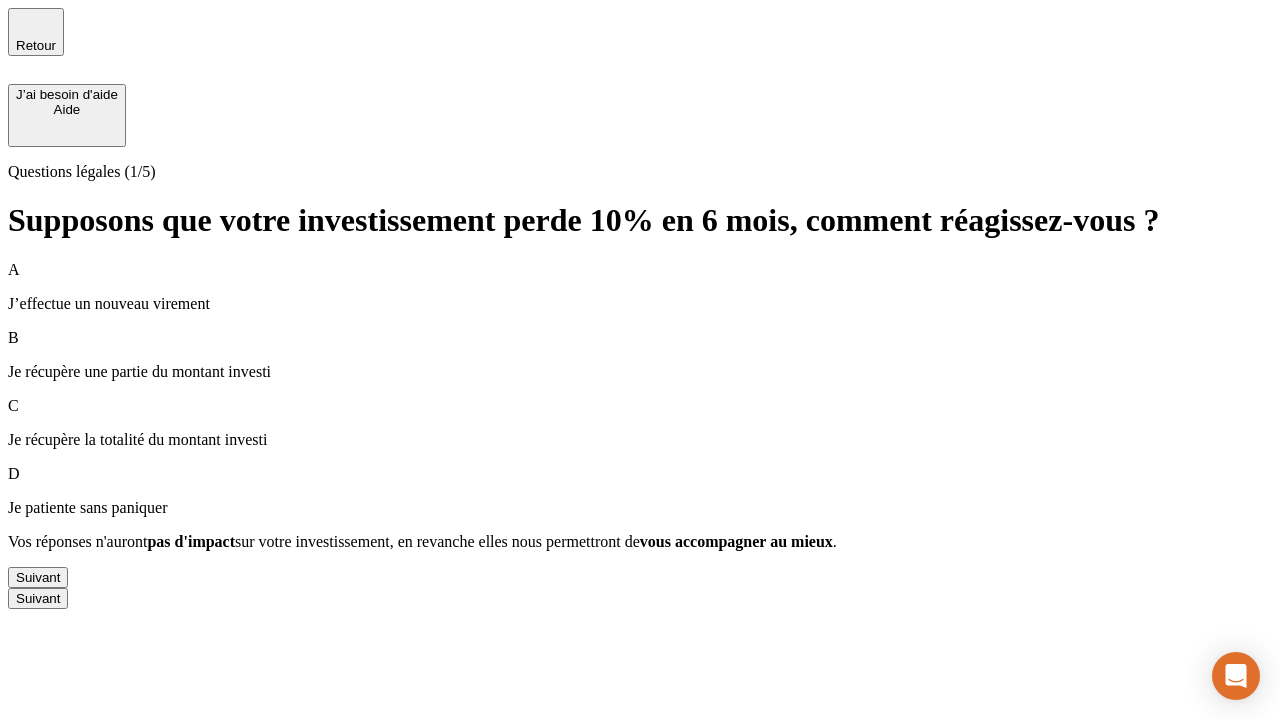 click on "Suivant" at bounding box center [38, 577] 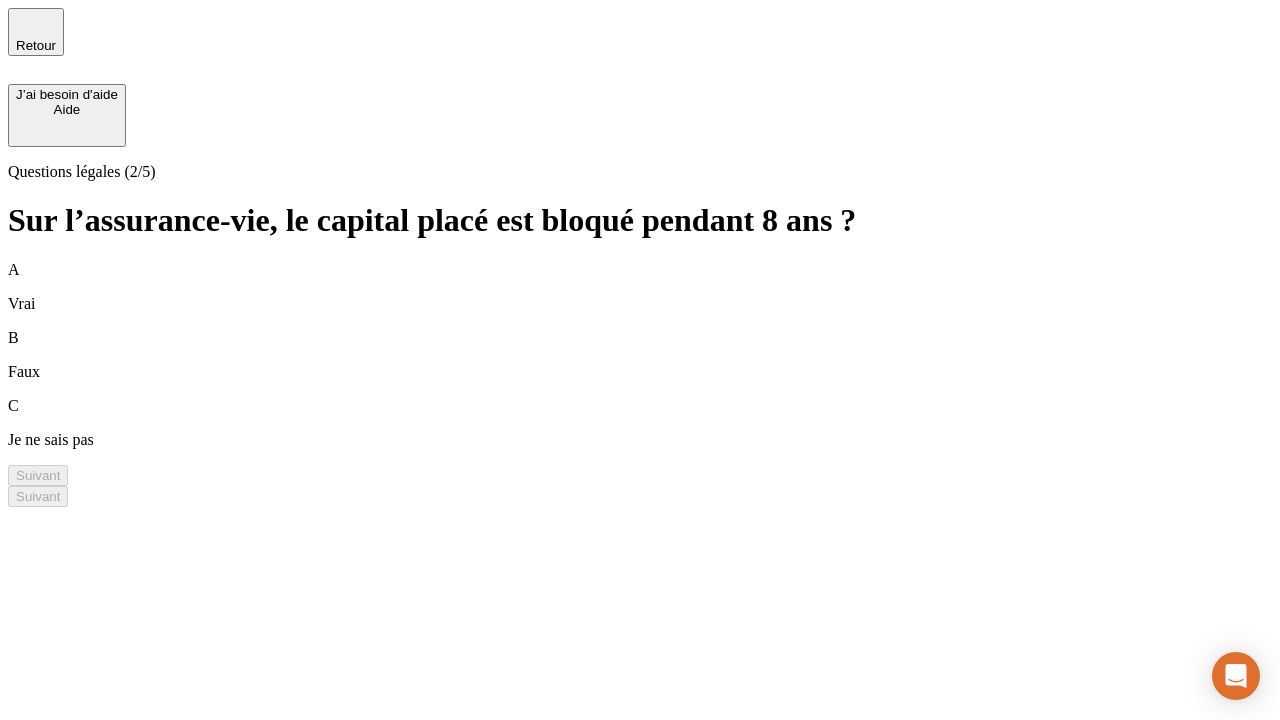 click on "A Vrai" at bounding box center (640, 287) 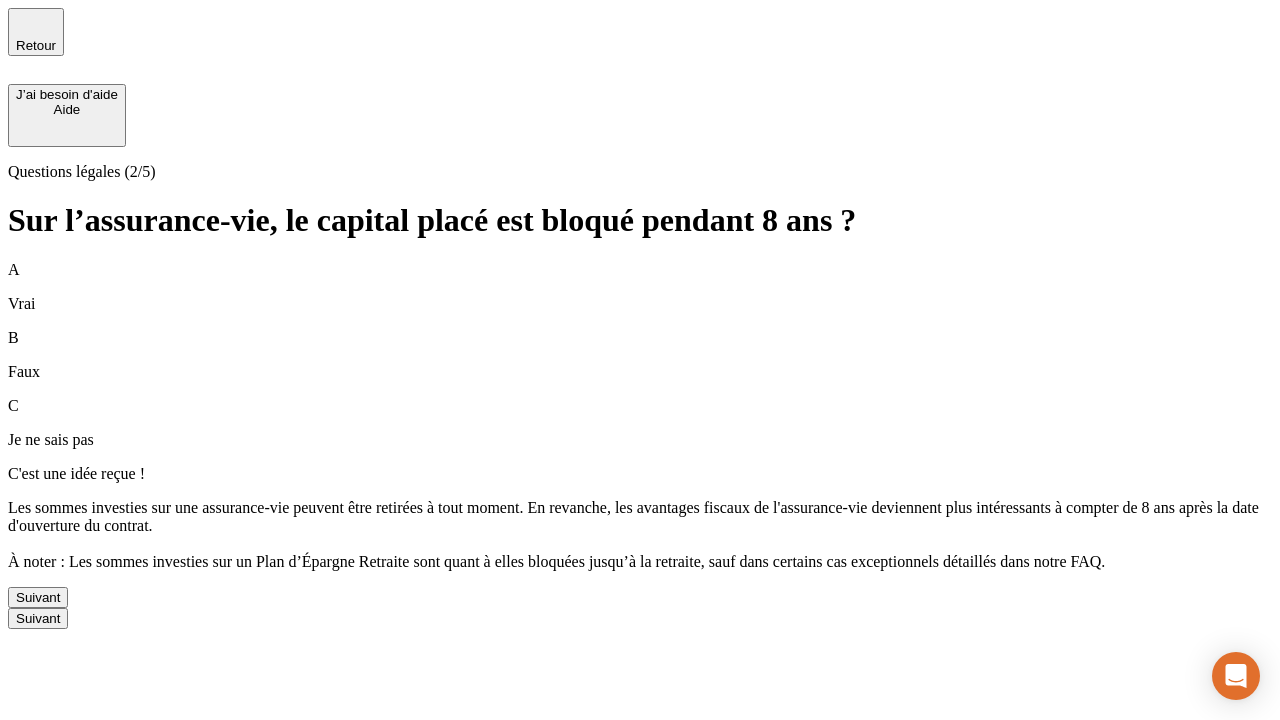 click on "Suivant" at bounding box center [38, 597] 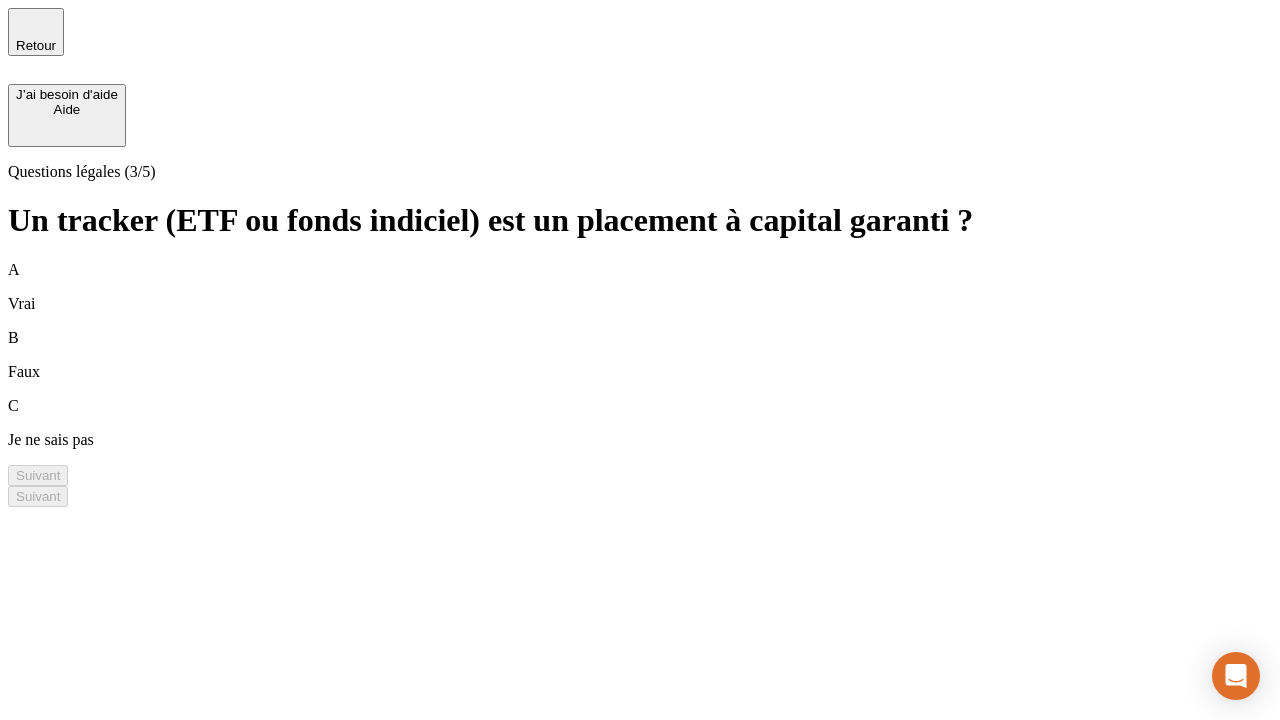 click on "B Faux" at bounding box center (640, 355) 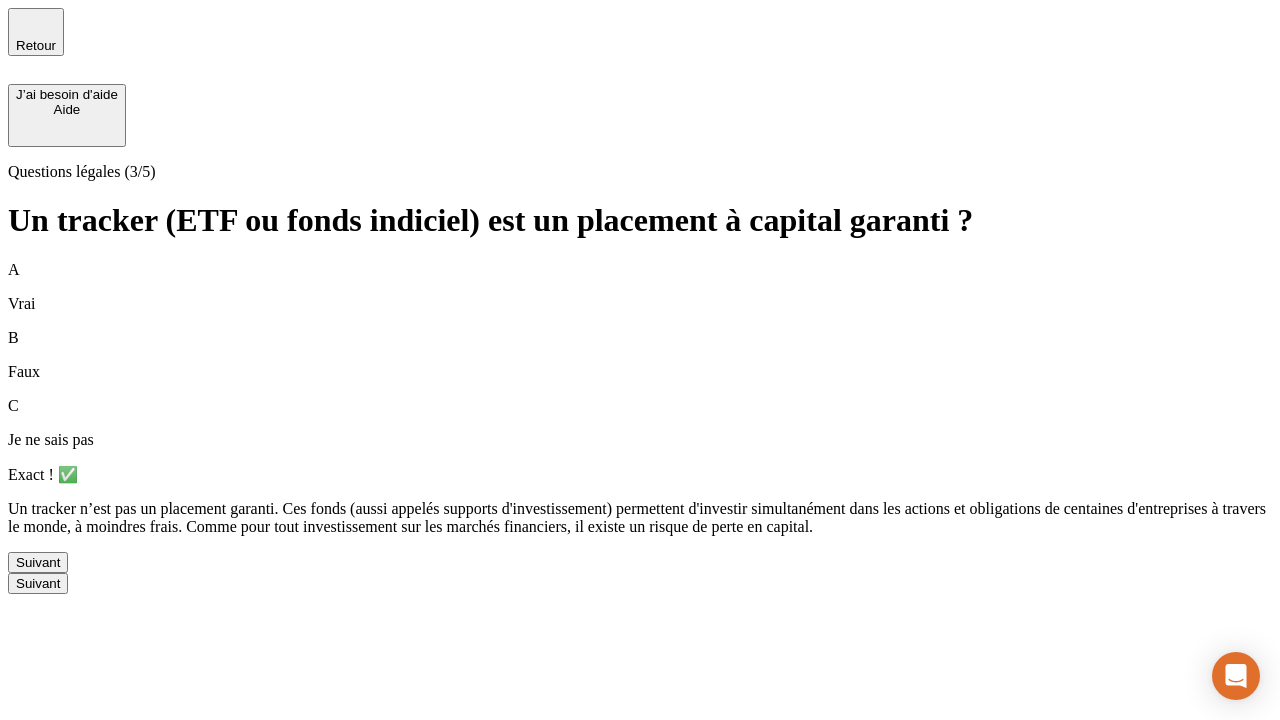 click on "Suivant" at bounding box center [38, 562] 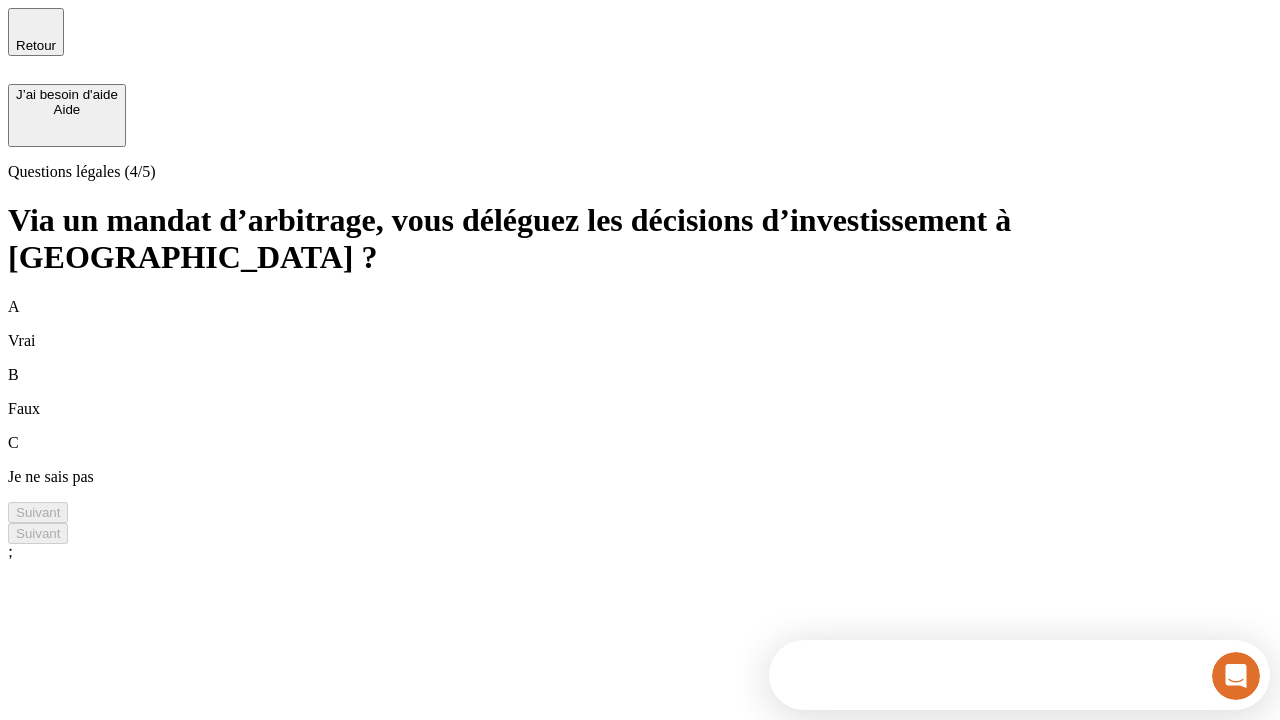 click on "A Vrai" at bounding box center [640, 324] 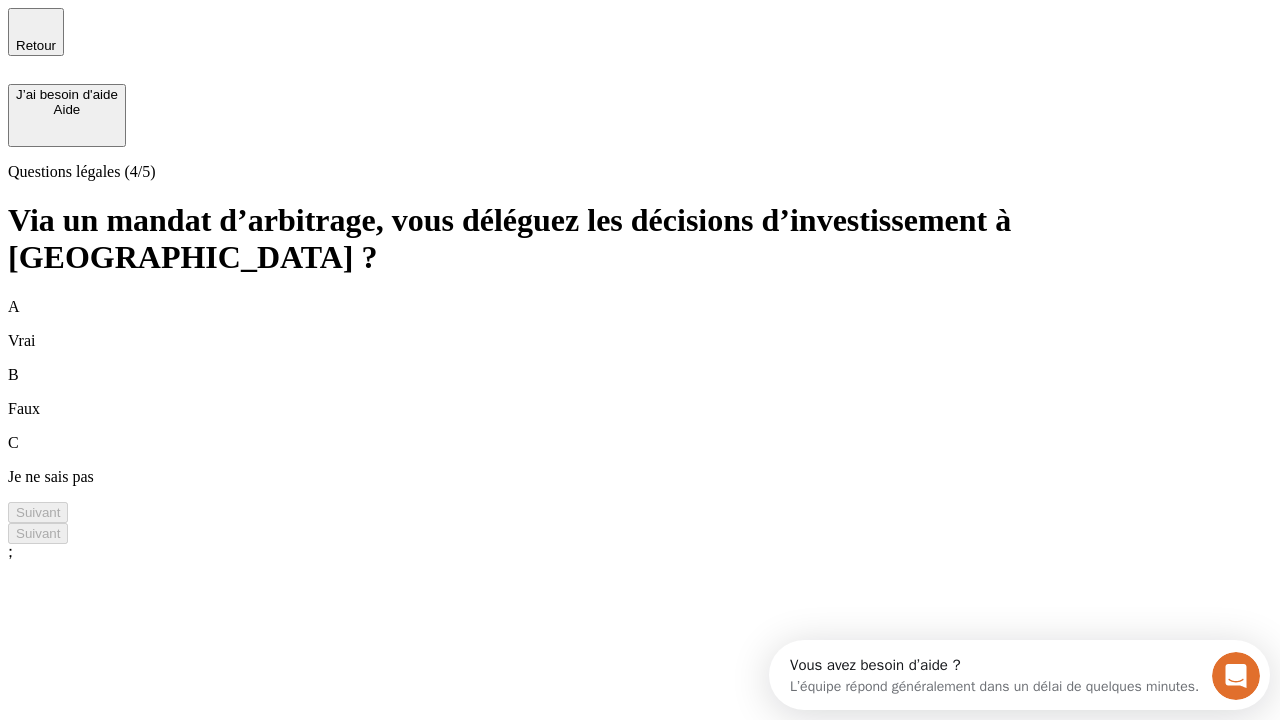 scroll, scrollTop: 0, scrollLeft: 0, axis: both 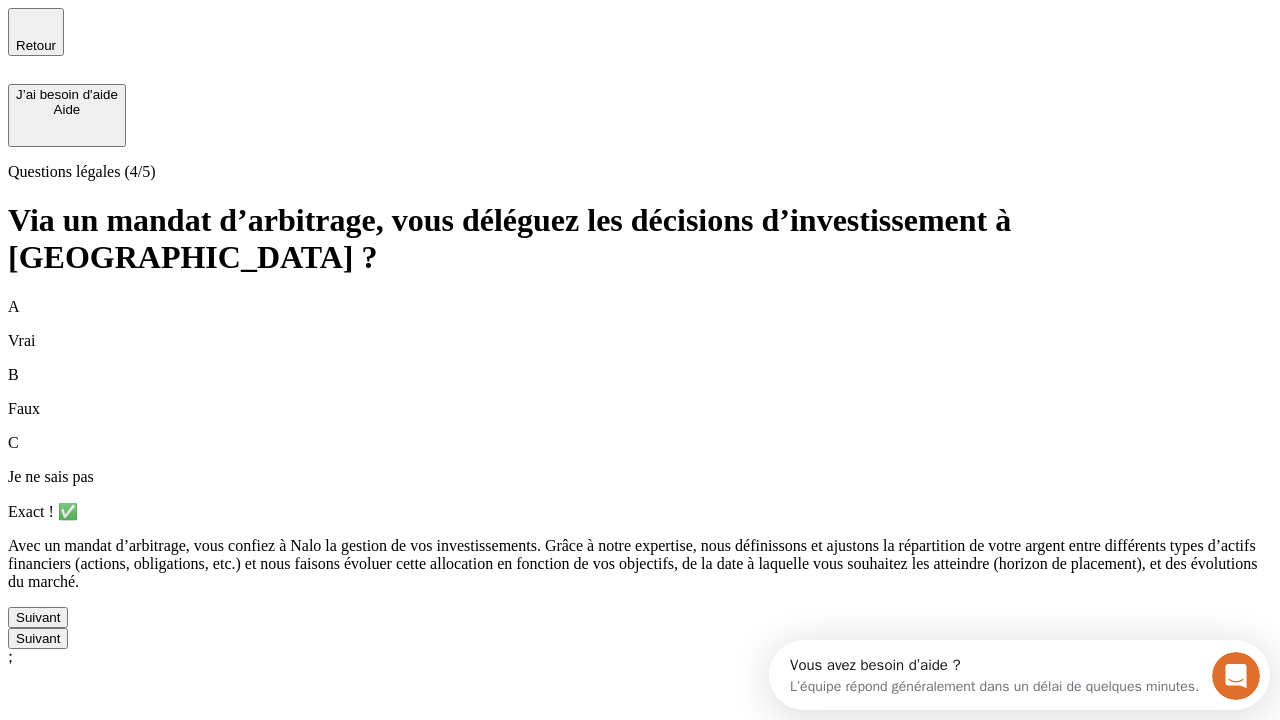 click on "Suivant" at bounding box center [38, 617] 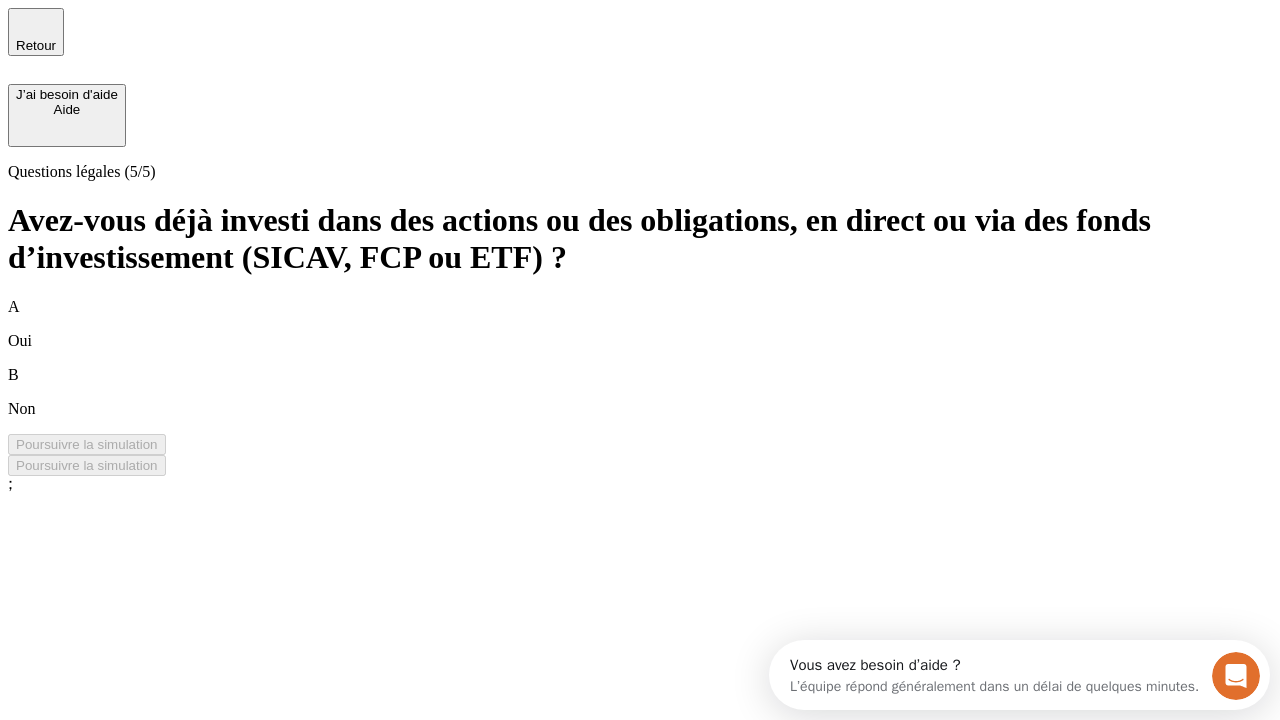 click on "B Non" at bounding box center (640, 392) 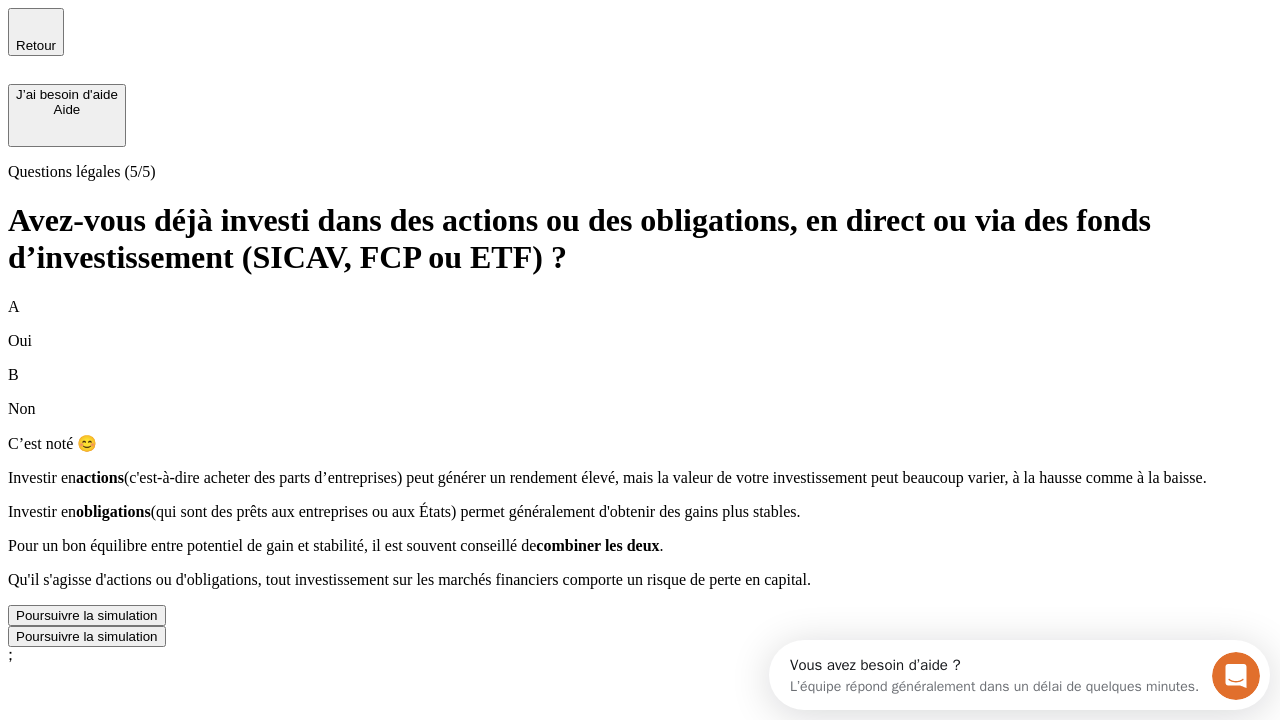 click on "Poursuivre la simulation" at bounding box center (87, 615) 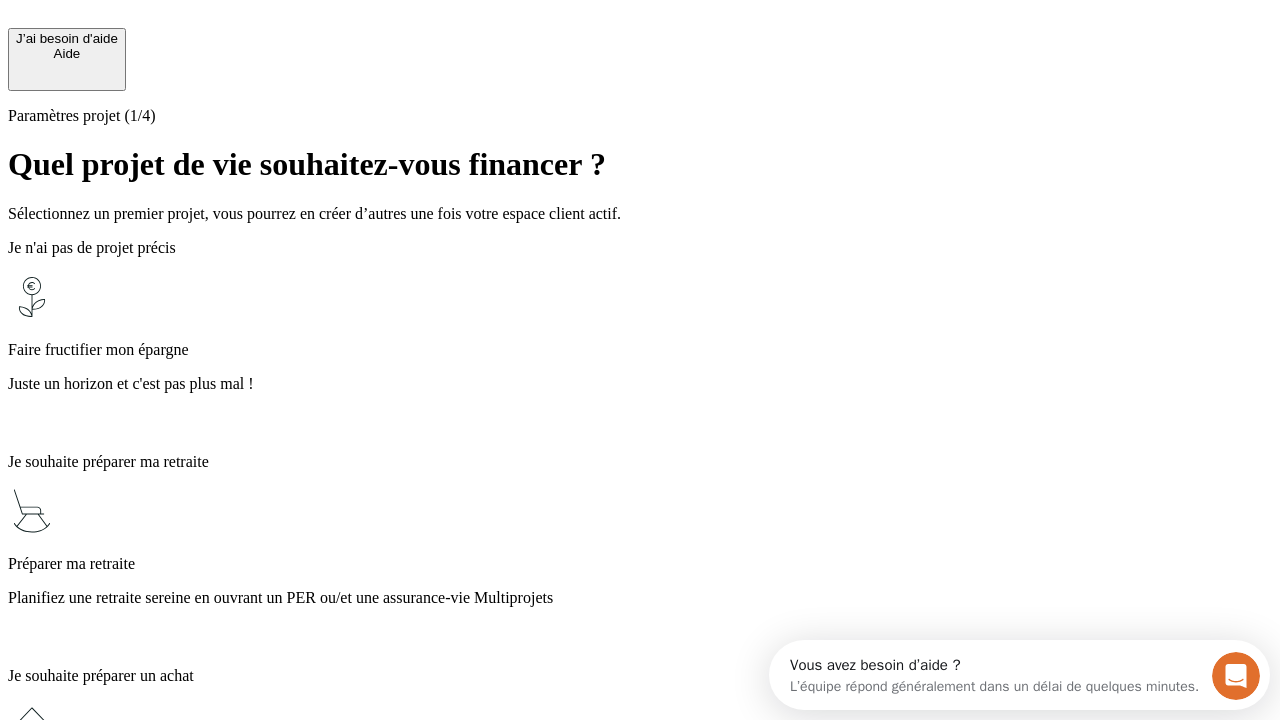 click on "Planifiez une retraite sereine en ouvrant un PER ou/et une assurance-vie Multiprojets" at bounding box center [640, 598] 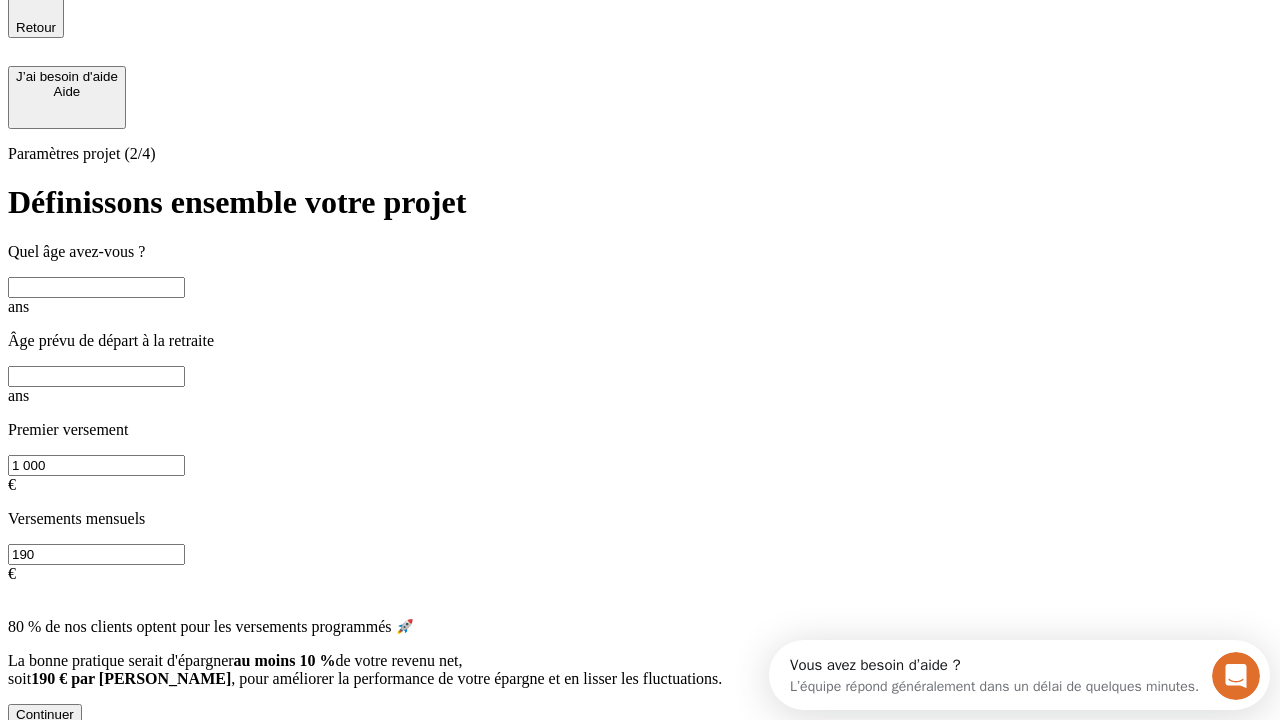 click at bounding box center (96, 287) 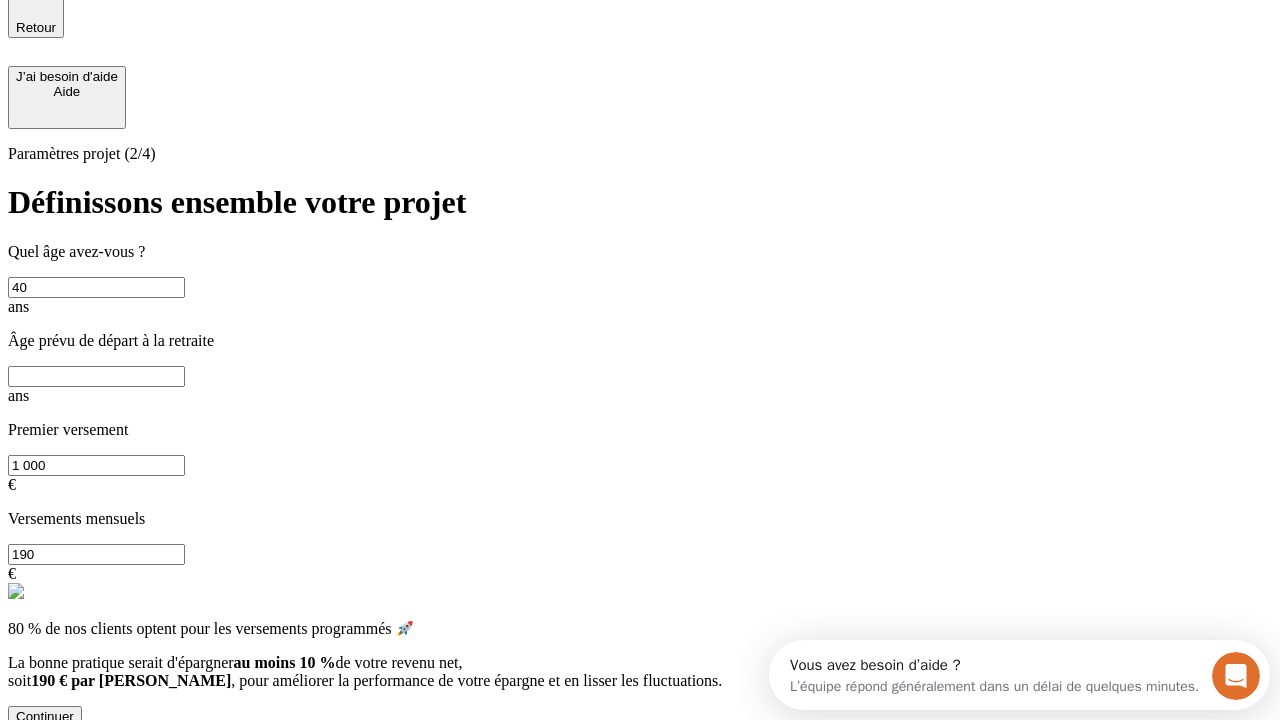 type on "40" 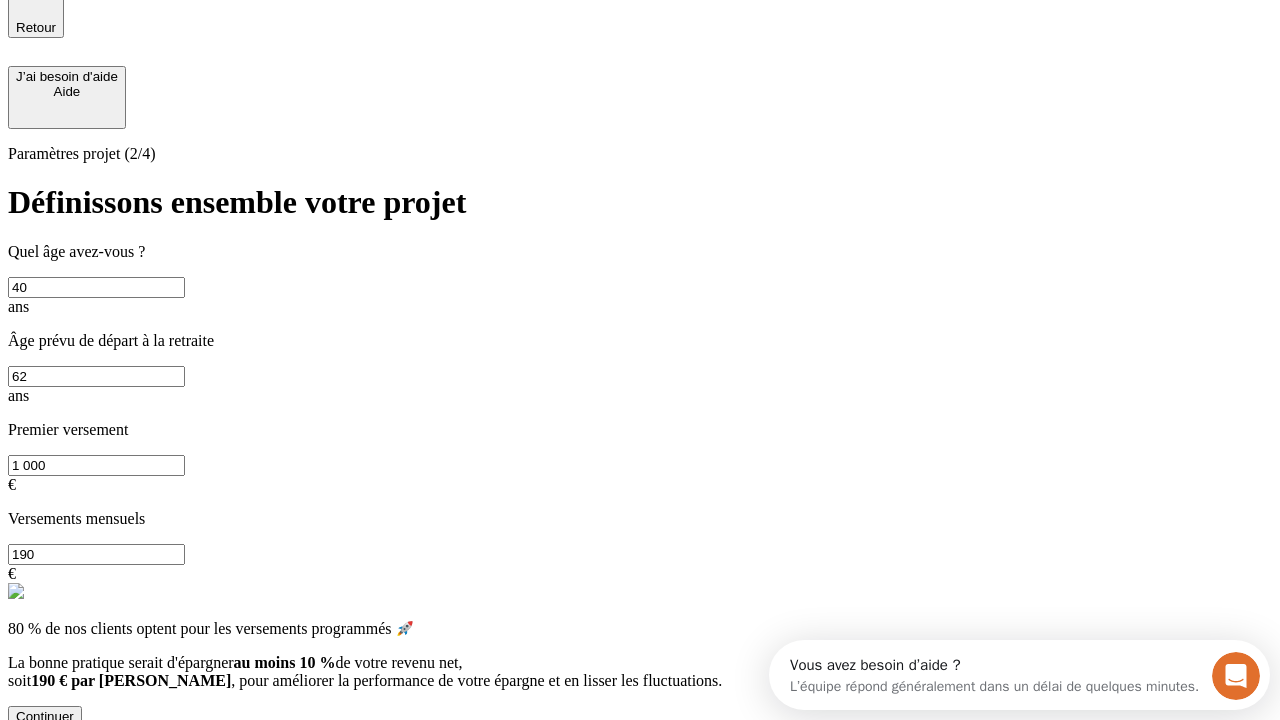 type on "62" 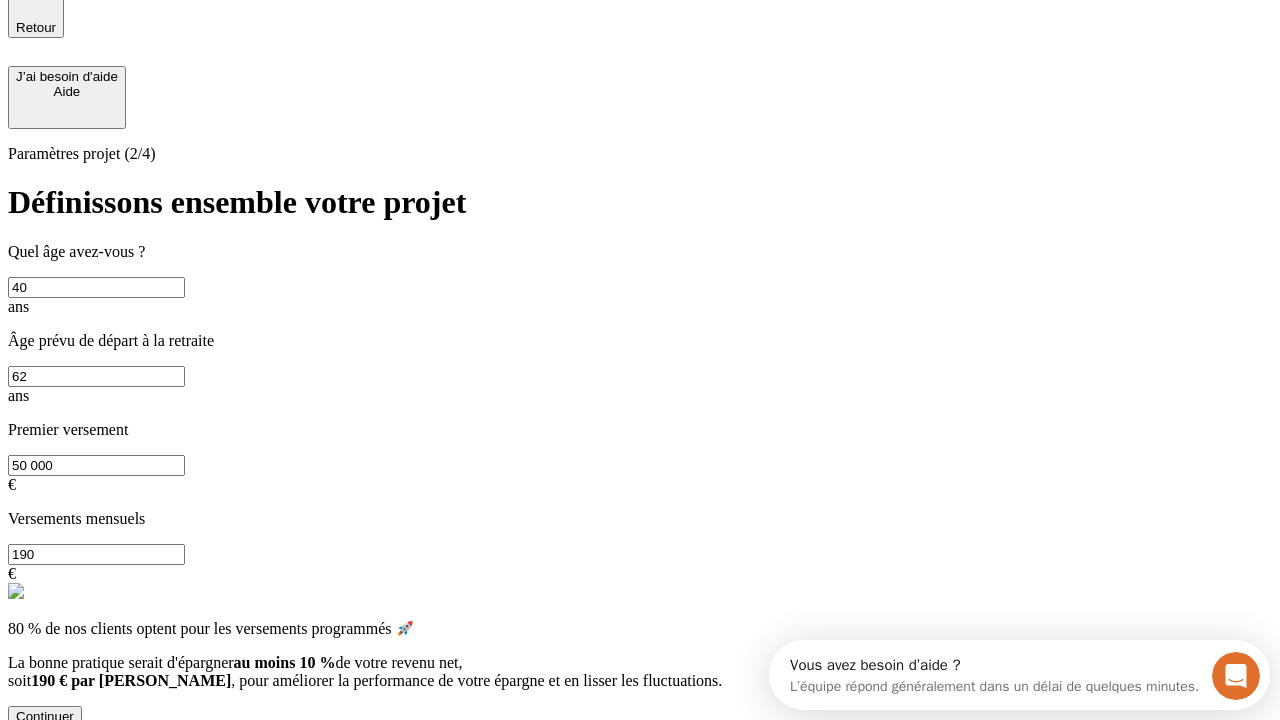 type on "50 000" 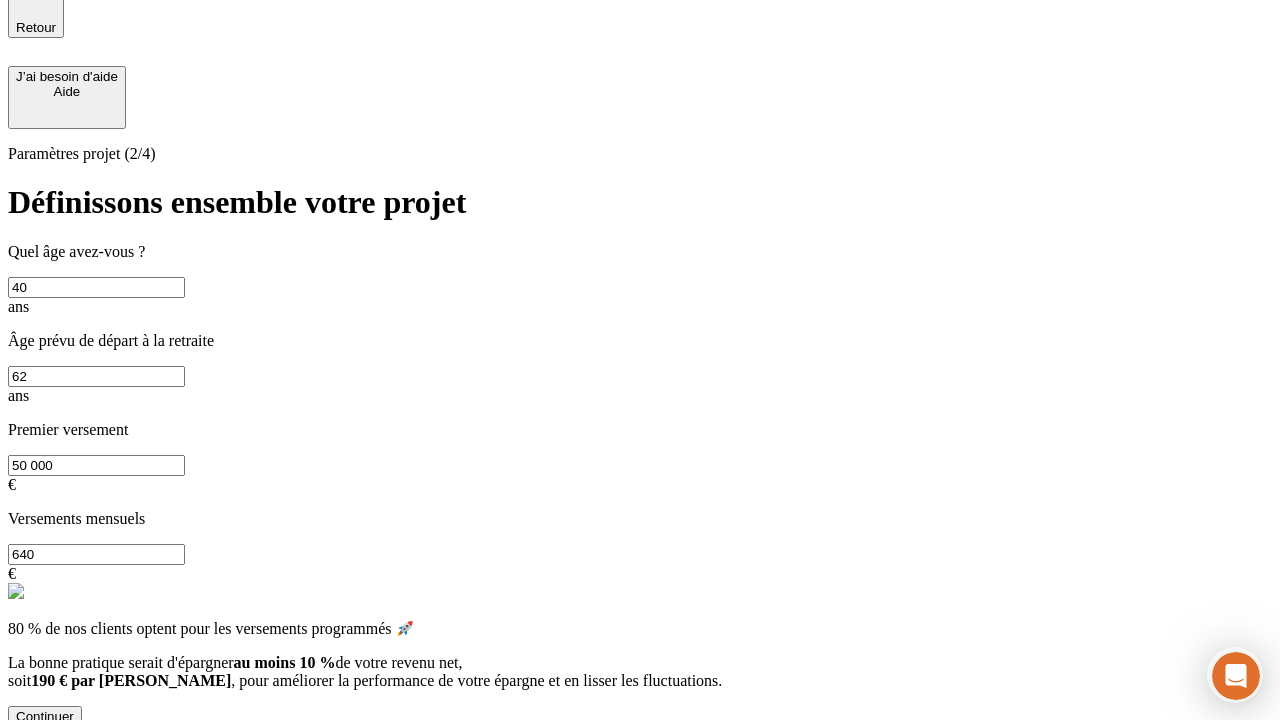 type on "640" 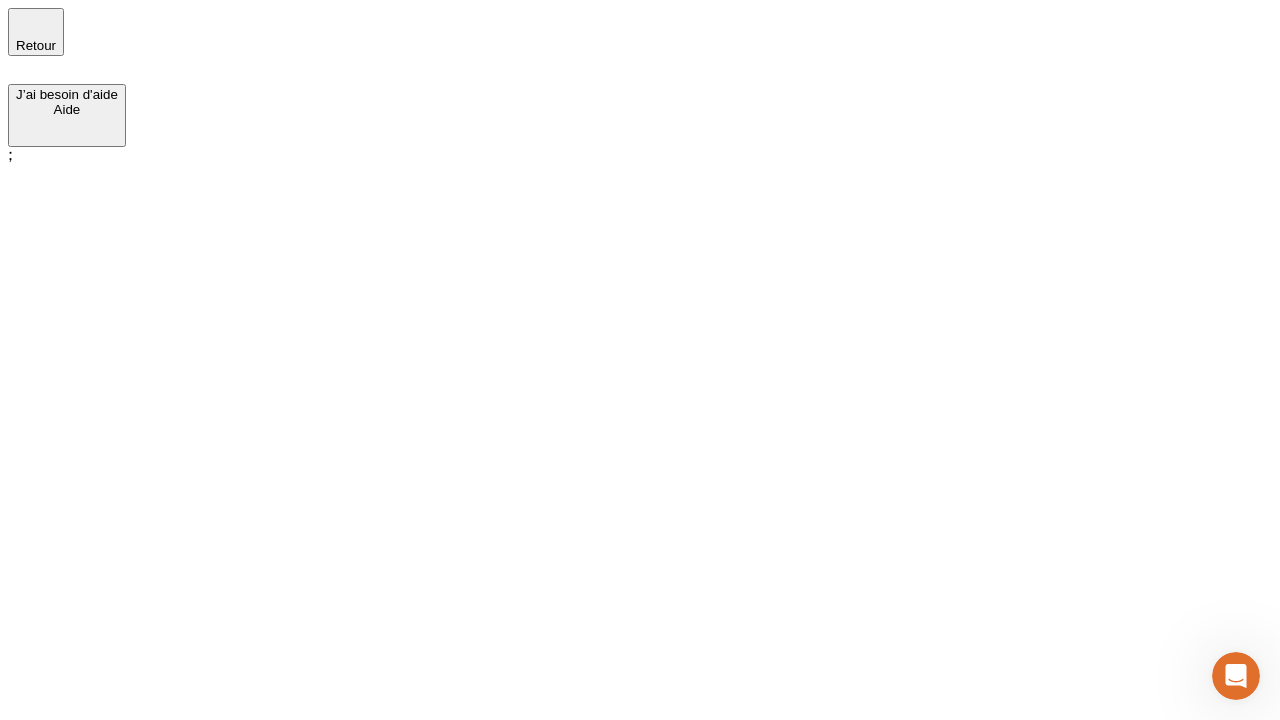 scroll, scrollTop: 0, scrollLeft: 0, axis: both 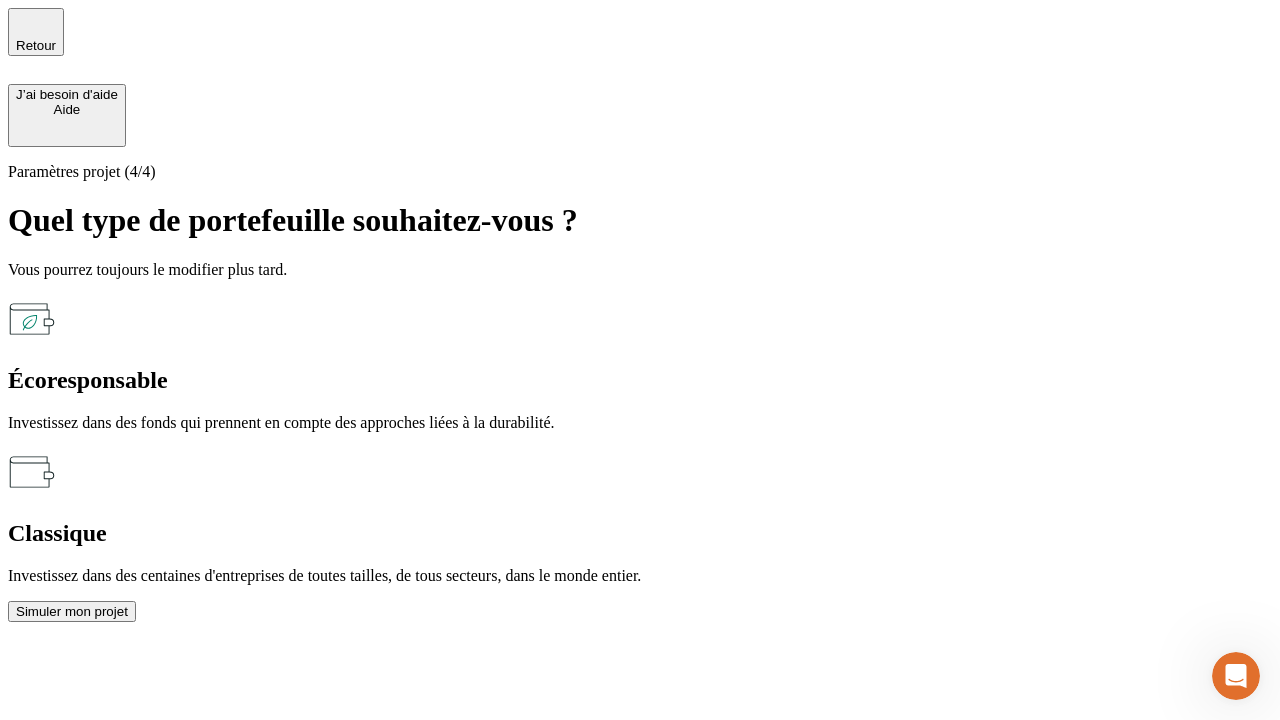 click on "Simuler mon projet" at bounding box center [72, 611] 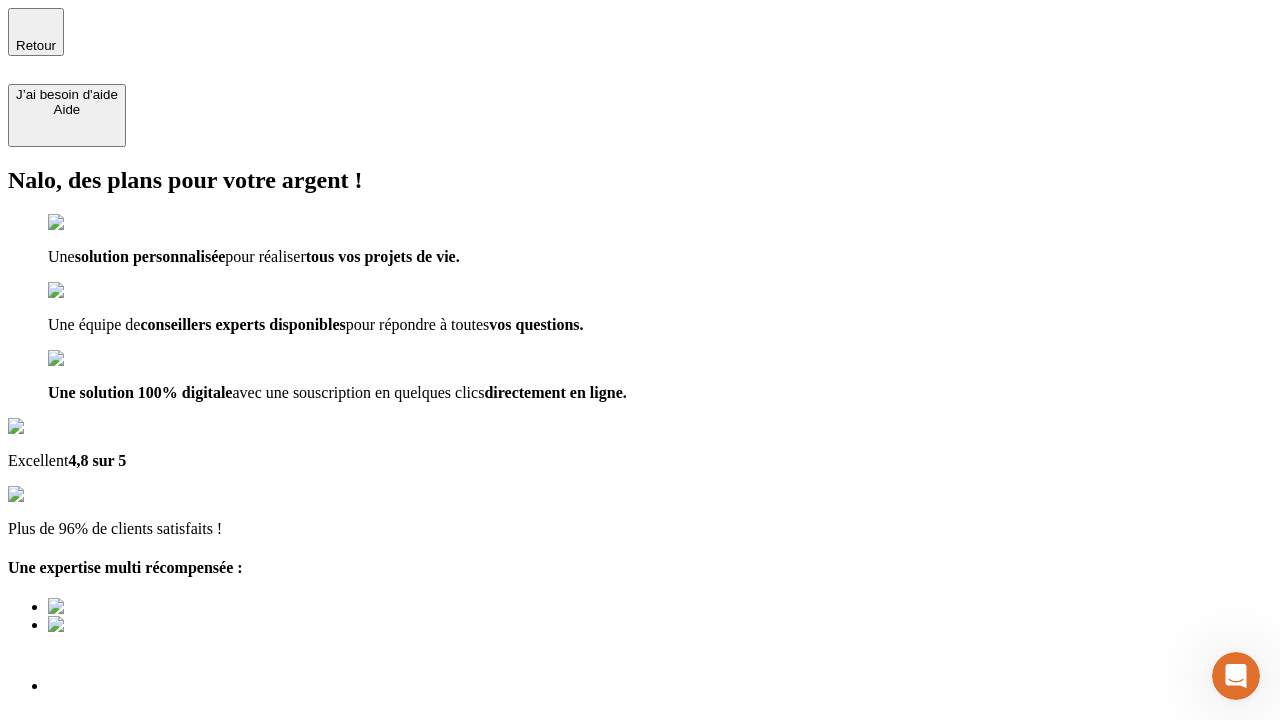 click on "Découvrir ma simulation" at bounding box center (87, 797) 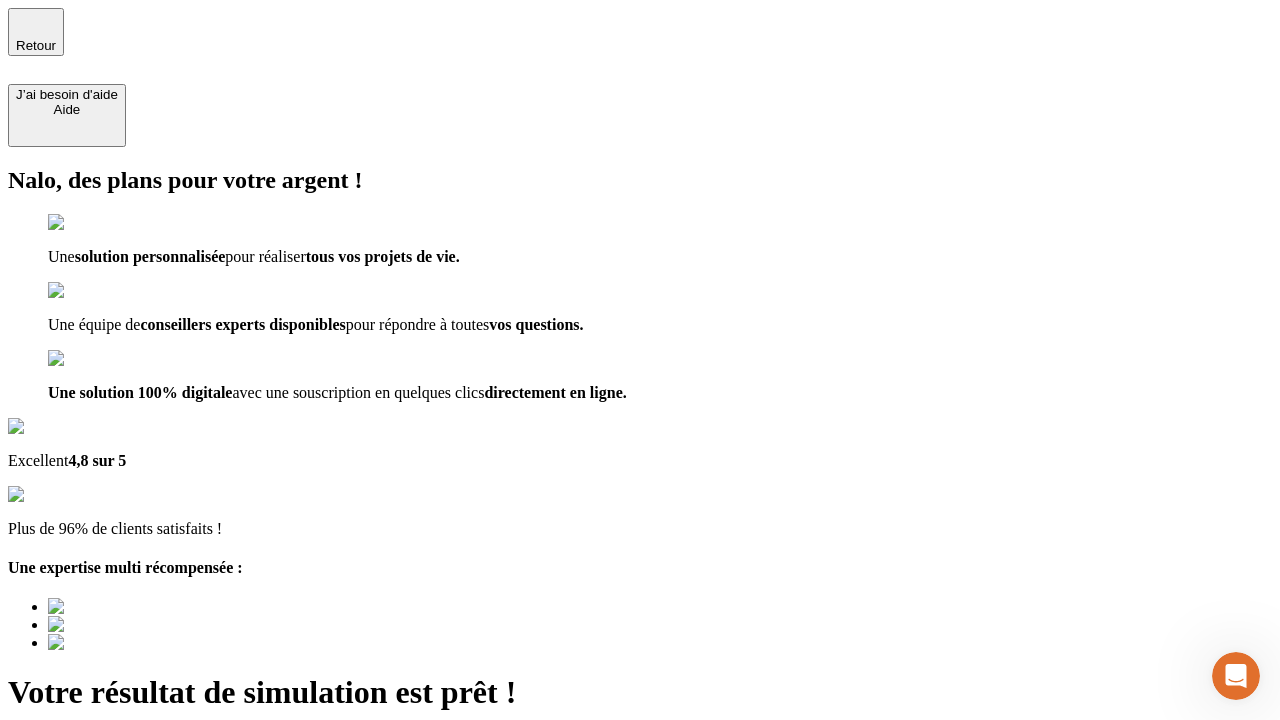 click on "Découvrir ma simulation" at bounding box center (87, 847) 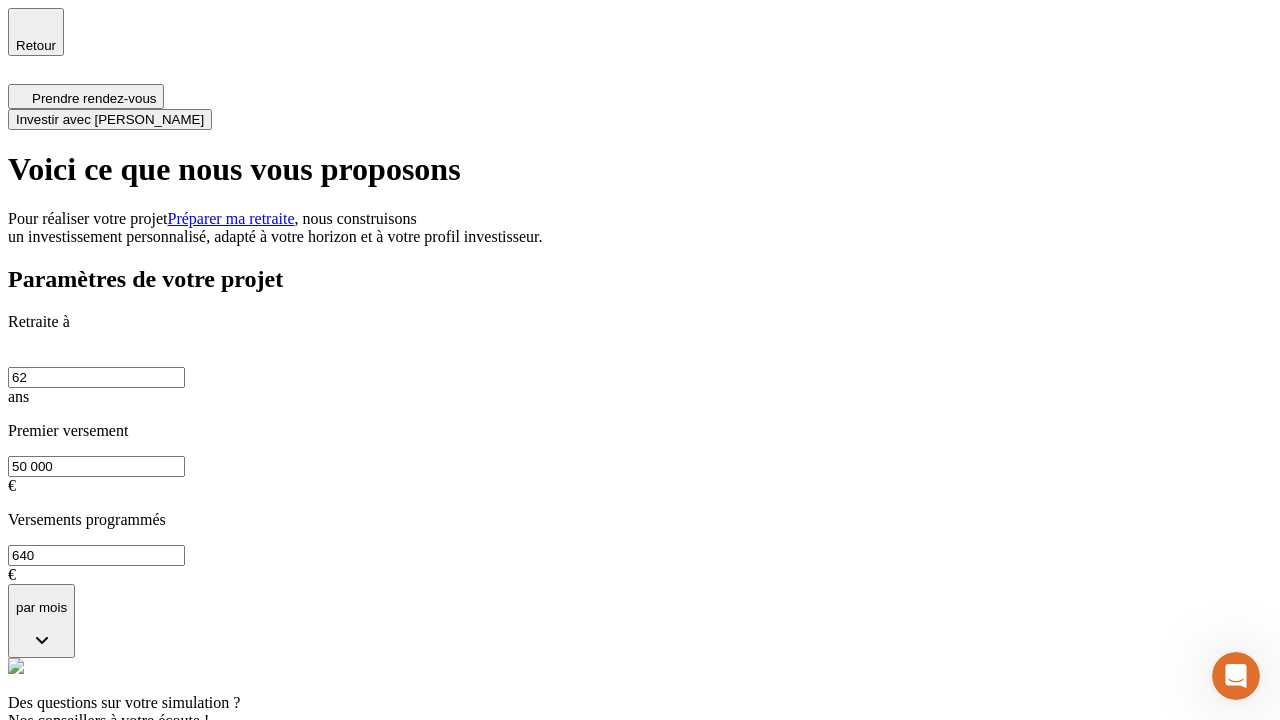 click on "Investir avec [PERSON_NAME]" at bounding box center (110, 119) 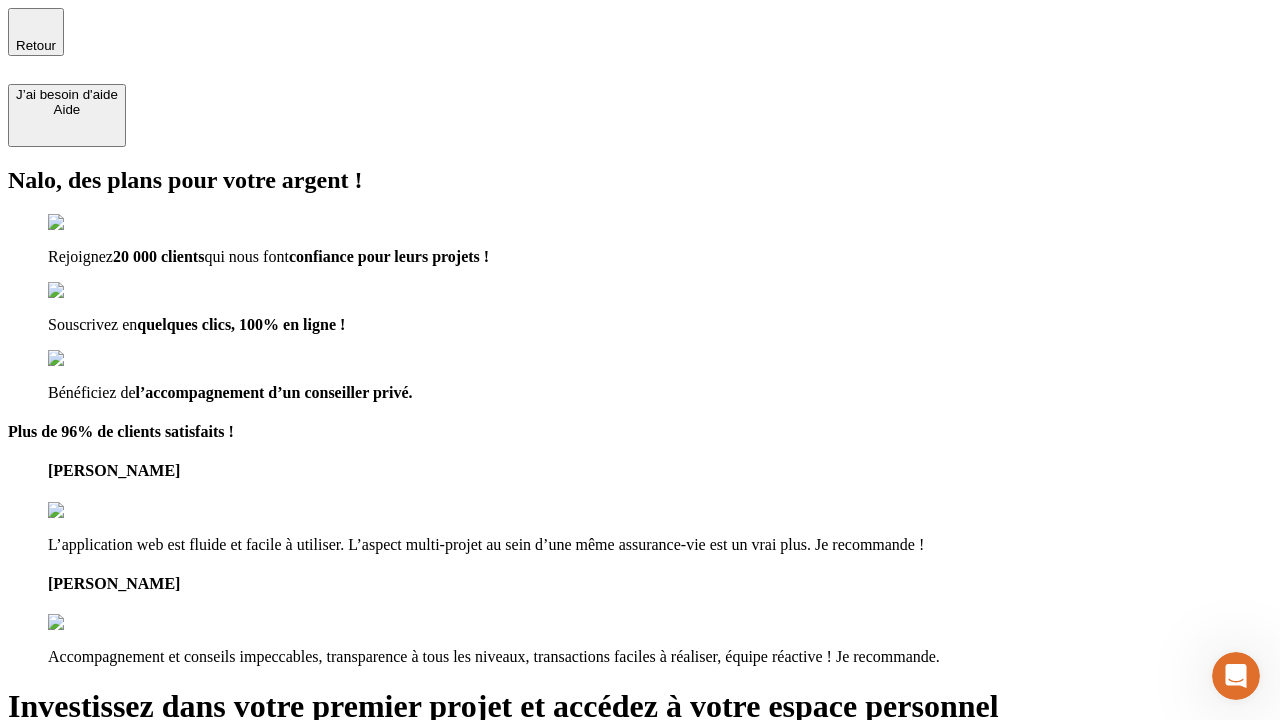 type on "[EMAIL_ADDRESS][DOMAIN_NAME]" 